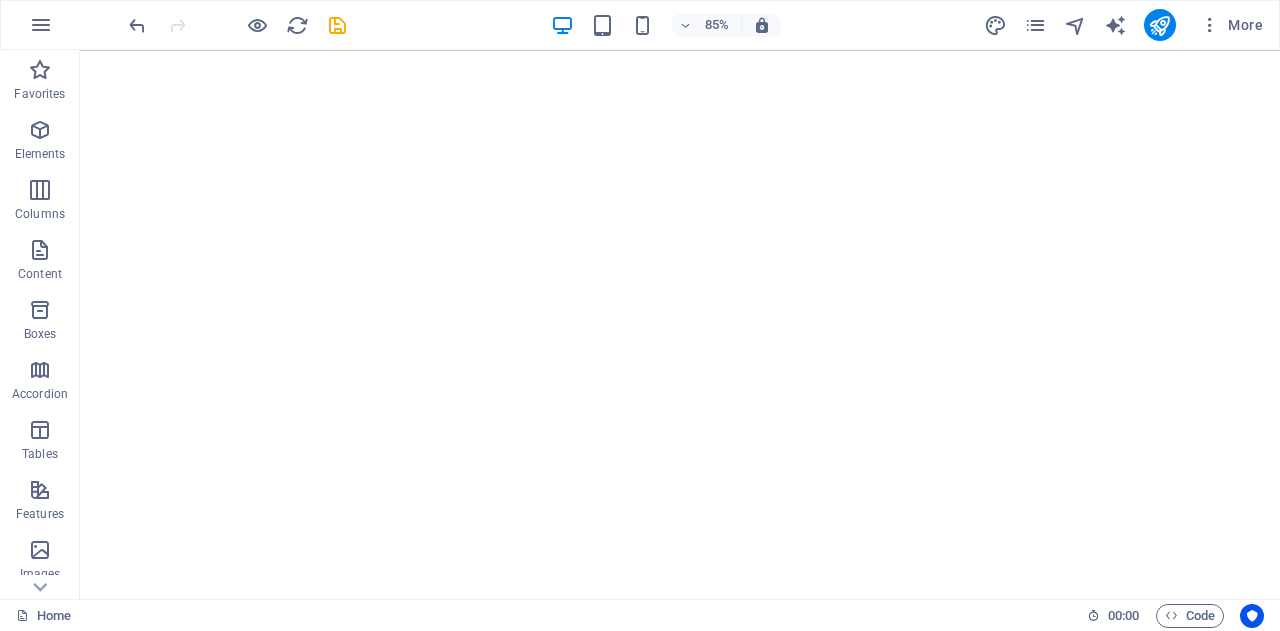scroll, scrollTop: 0, scrollLeft: 0, axis: both 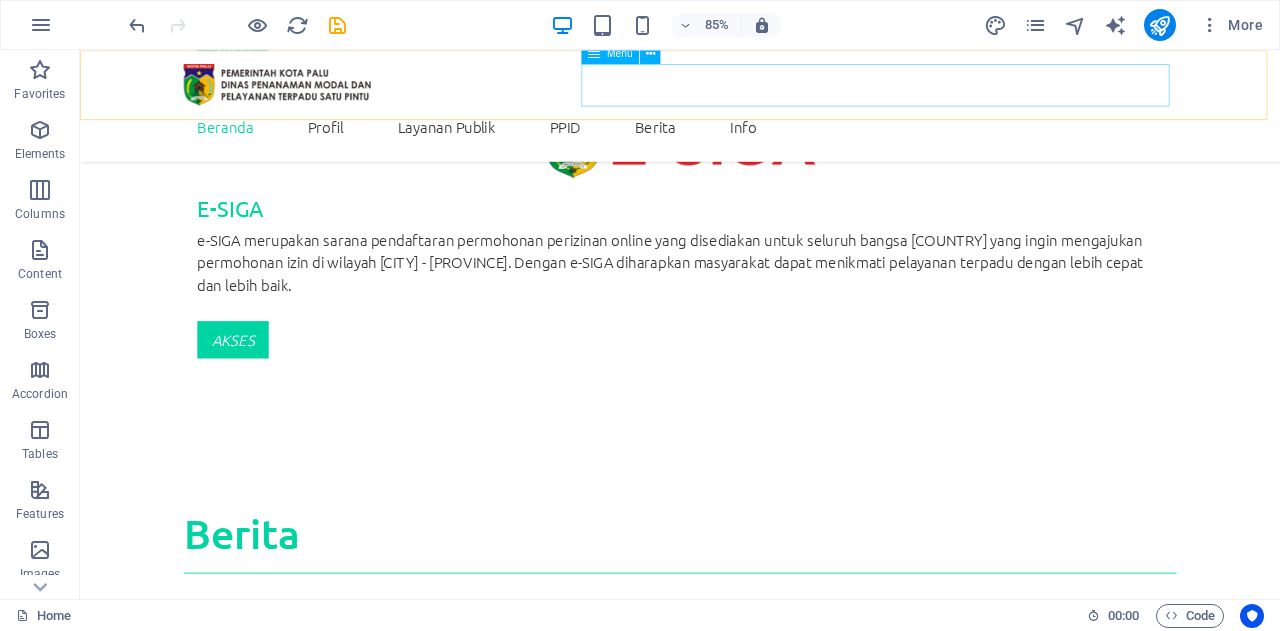 click on "Beranda Profil Visi - Misi Struktur Organisasi Tugas dan Fungsi Layanan Publik Kontak [ORGANIZATION] Mal Pelayanan Masyarakat Layanan Perizinan/Non Perizinan E-Siga OSS SIMBG PPID Sekilas PPID Laporan Penyelenggaran PTSP LKJIP RENJA RENSTRA Berita Info Zona Integritas Galeri" at bounding box center [786, 140] 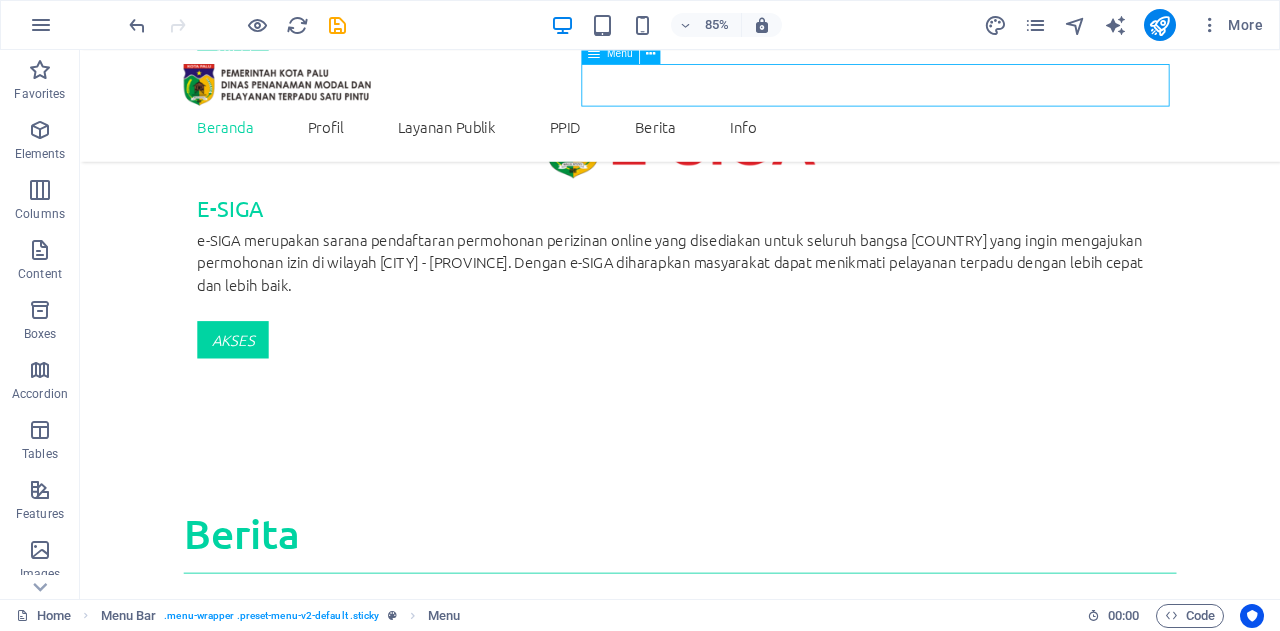 click on "Beranda Profil Visi - Misi Struktur Organisasi Tugas dan Fungsi Layanan Publik Kontak [ORGANIZATION] Mal Pelayanan Masyarakat Layanan Perizinan/Non Perizinan E-Siga OSS SIMBG PPID Sekilas PPID Laporan Penyelenggaran PTSP LKJIP RENJA RENSTRA Berita Info Zona Integritas Galeri" at bounding box center [786, 140] 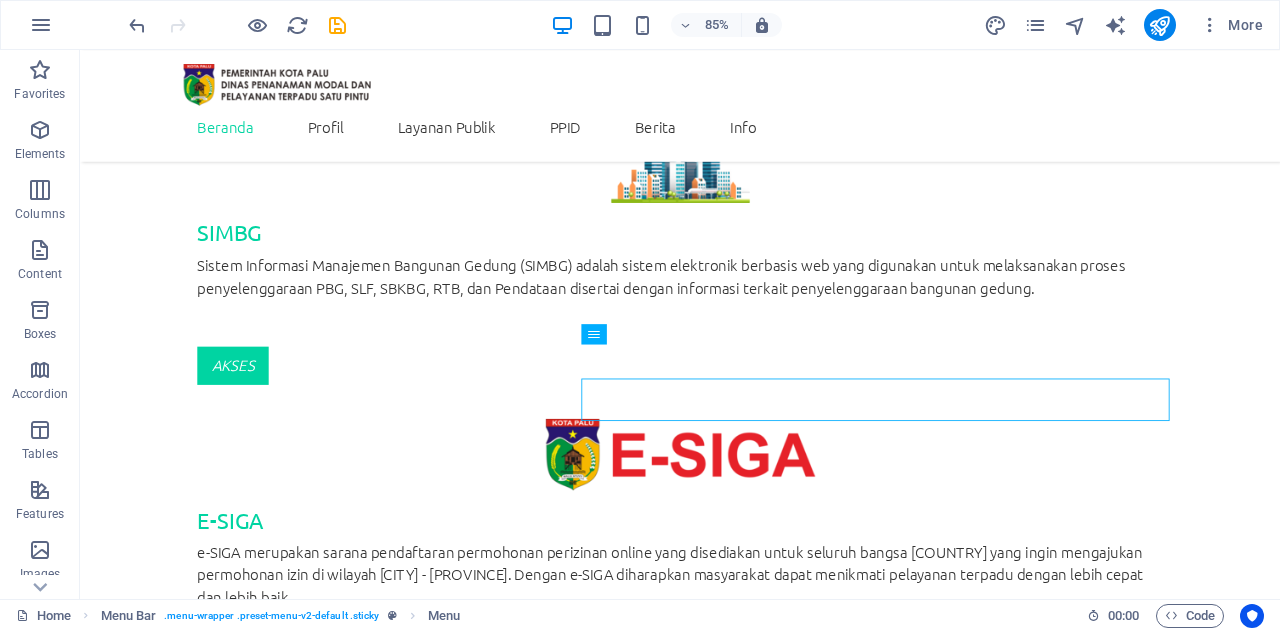 scroll, scrollTop: 3227, scrollLeft: 0, axis: vertical 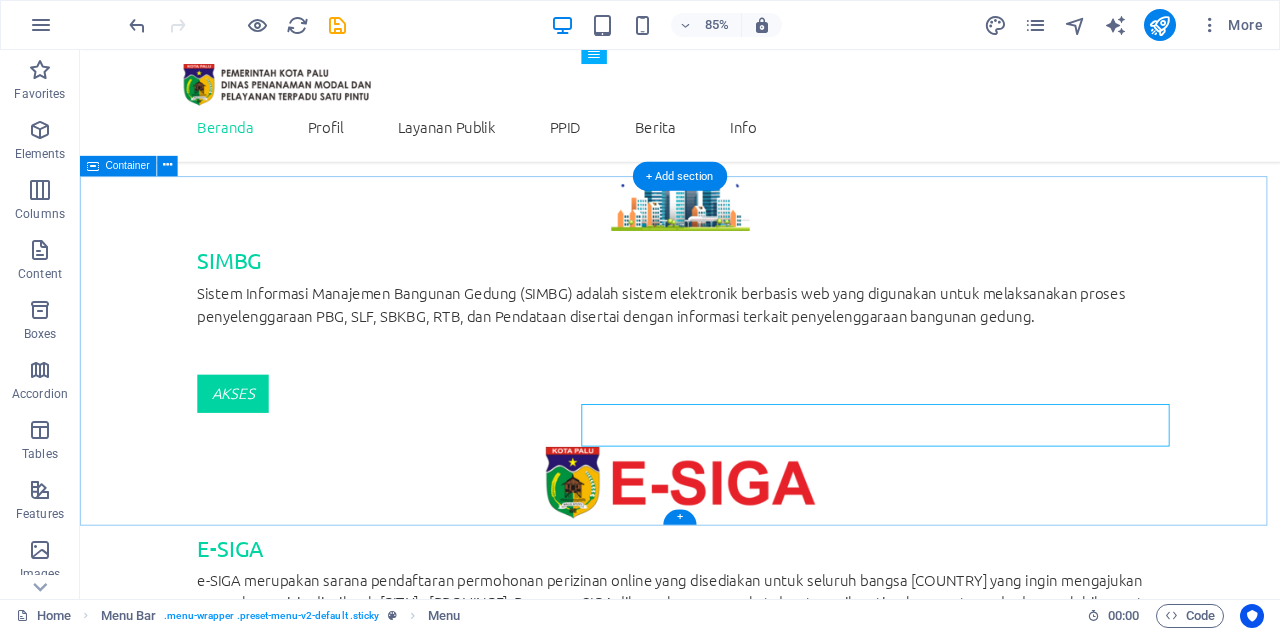 click on "Buat ADUAN" at bounding box center [786, 4275] 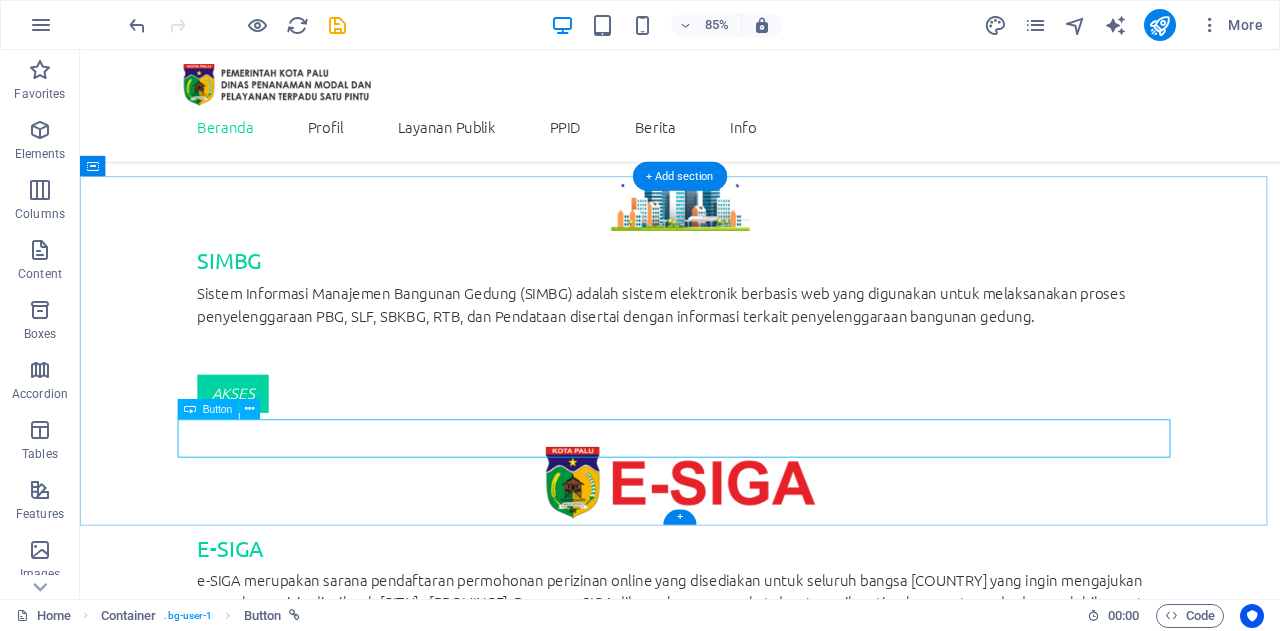click on "Buat ADUAN" at bounding box center [786, 4275] 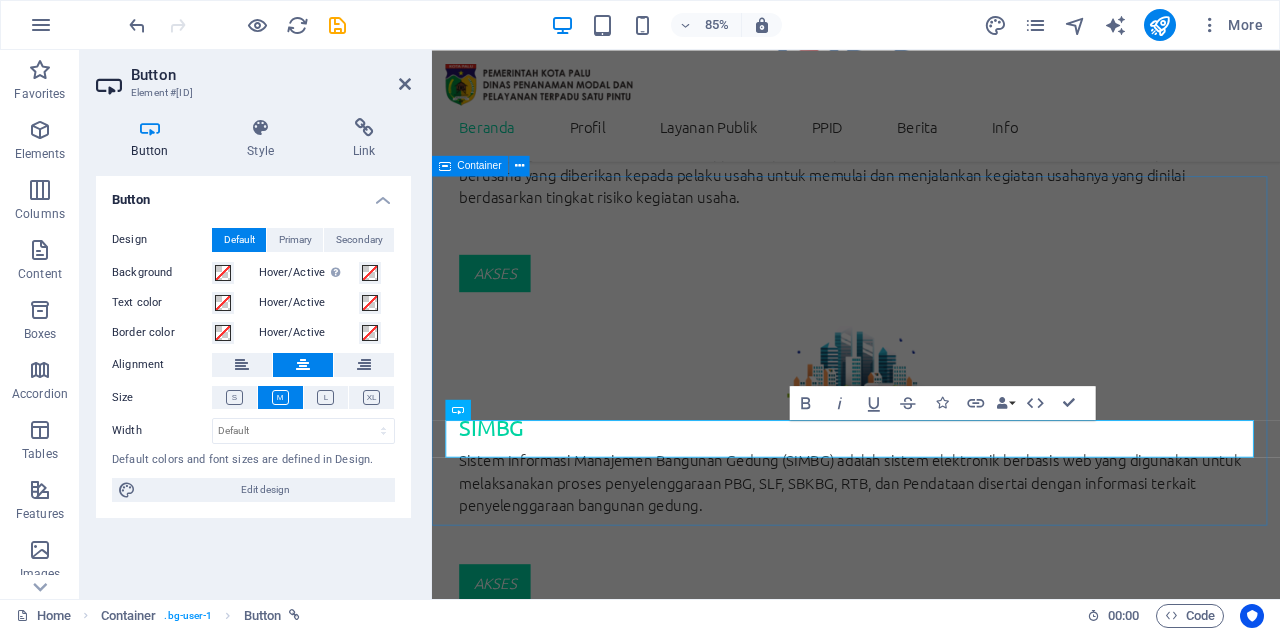 scroll, scrollTop: 3619, scrollLeft: 0, axis: vertical 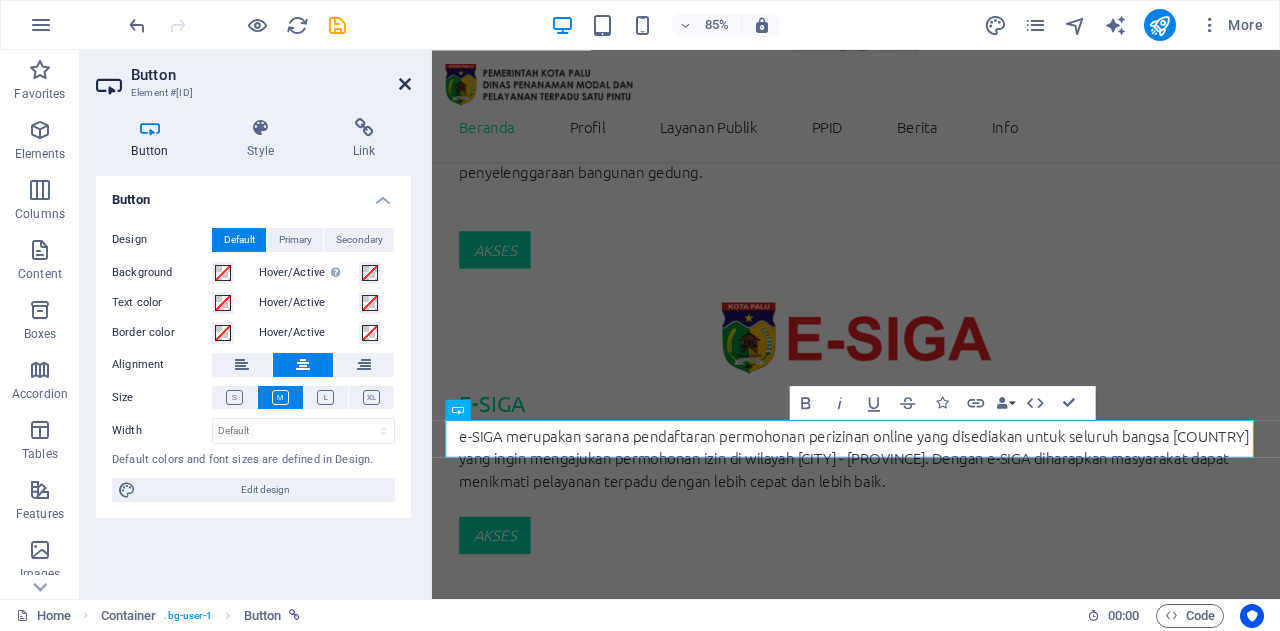 click at bounding box center (405, 84) 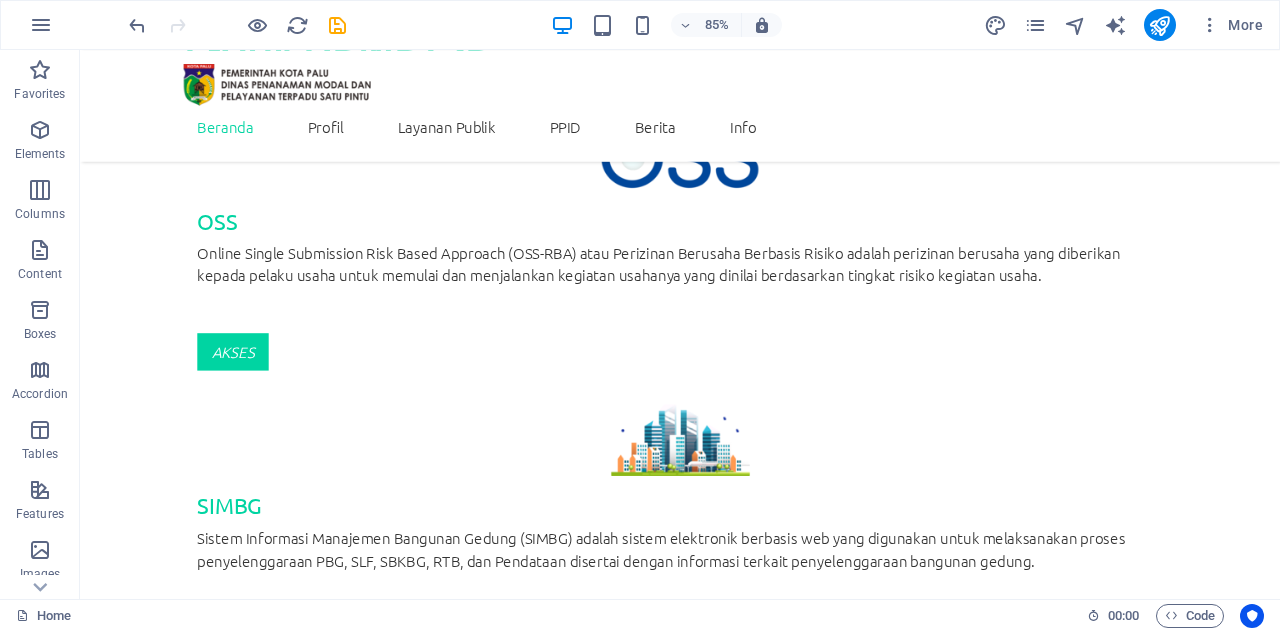 scroll, scrollTop: 2947, scrollLeft: 0, axis: vertical 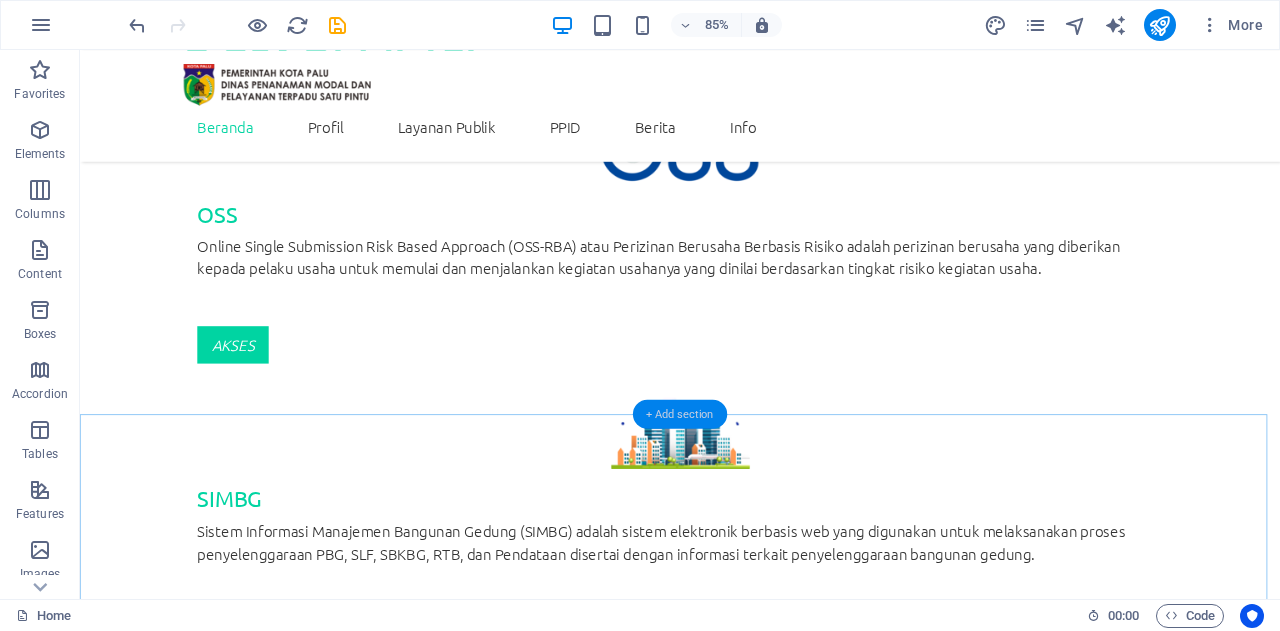 click on "+ Add section" at bounding box center (680, 413) 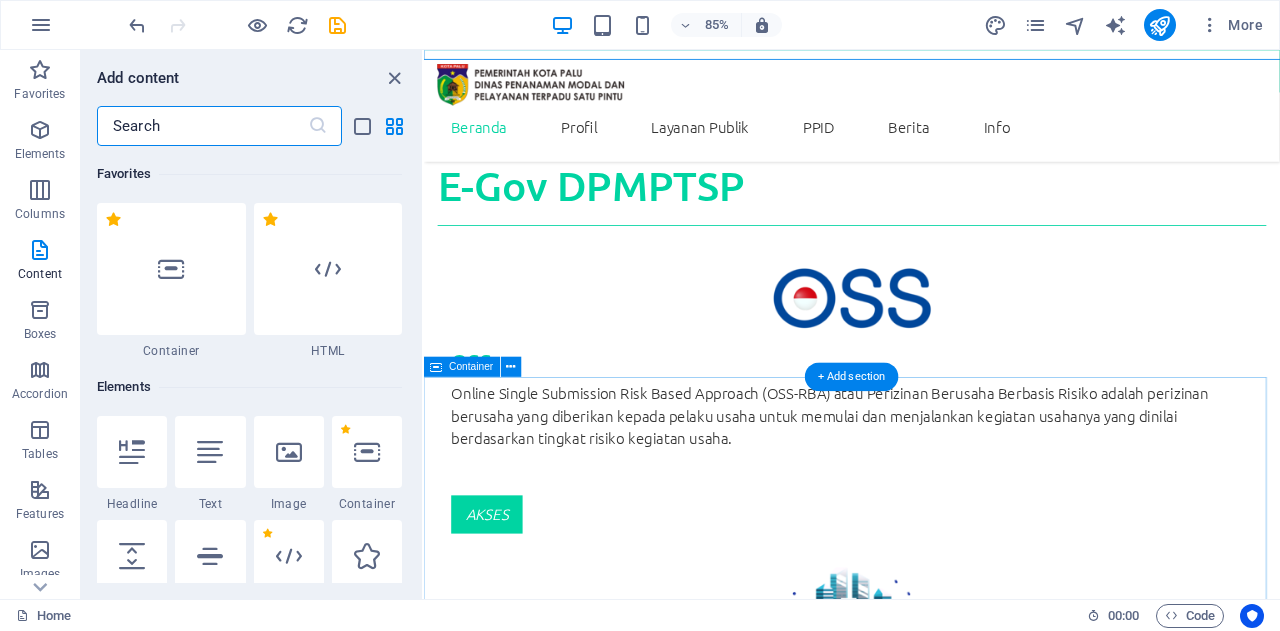 scroll, scrollTop: 3364, scrollLeft: 0, axis: vertical 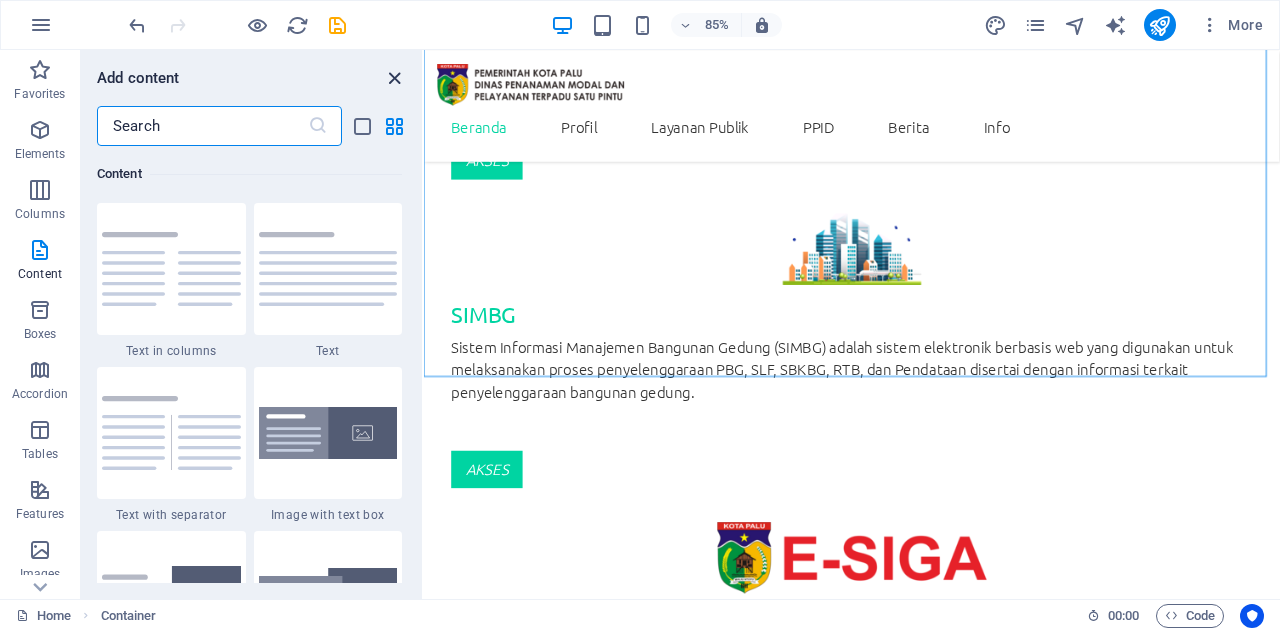 click at bounding box center [394, 78] 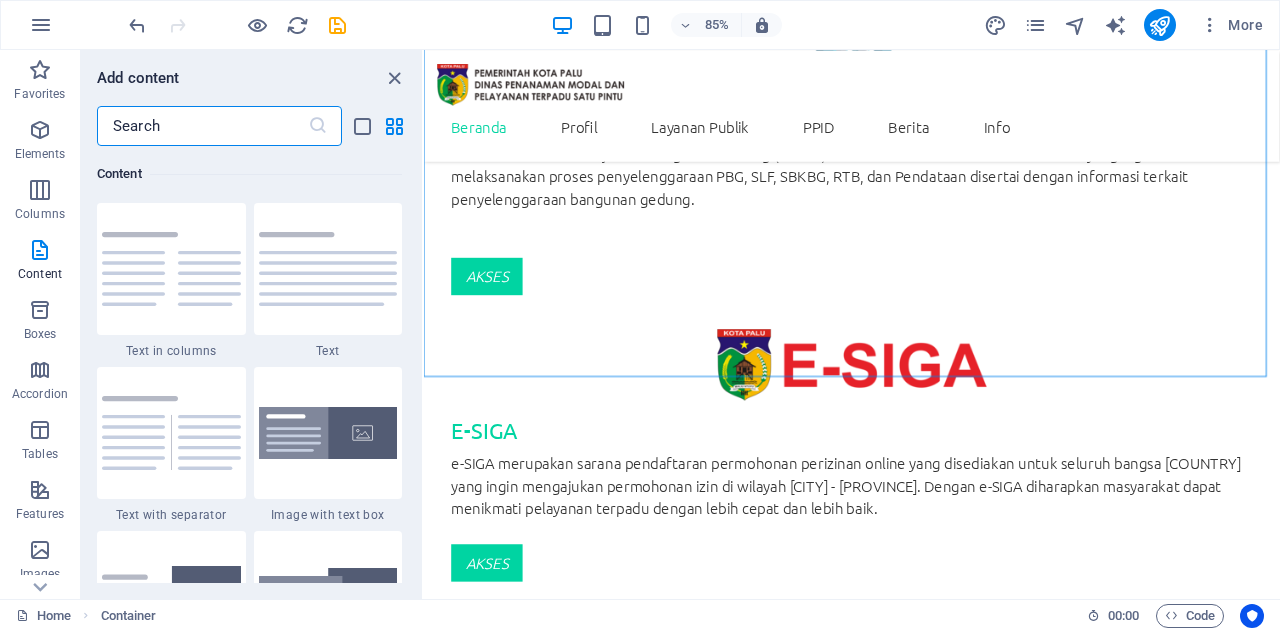 click on "Beranda Profil Visi - Misi Struktur Organisasi Tugas dan Fungsi Layanan Publik Kontak [ORGANIZATION] Mal Pelayanan Masyarakat Layanan Perizinan/Non Perizinan E-Siga OSS SIMBG PPID Sekilas PPID Laporan Penyelenggaran PTSP LKJIP RENJA RENSTRA Berita Info Zona Integritas Galeri" at bounding box center (927, 115) 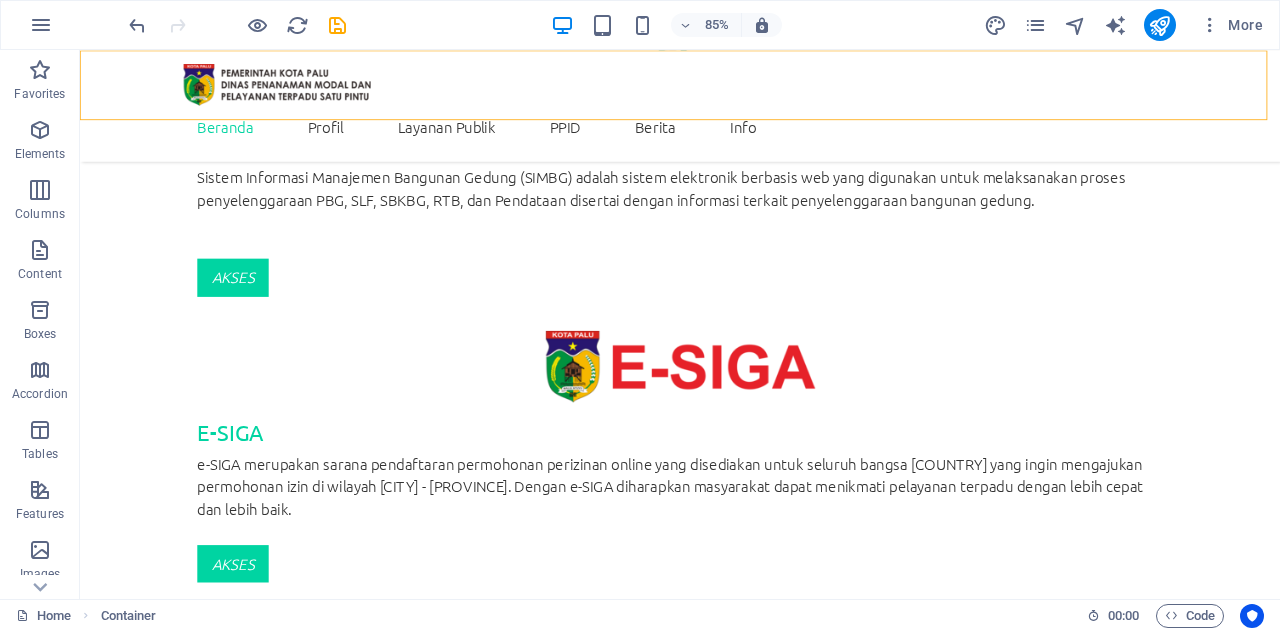 scroll, scrollTop: 2947, scrollLeft: 0, axis: vertical 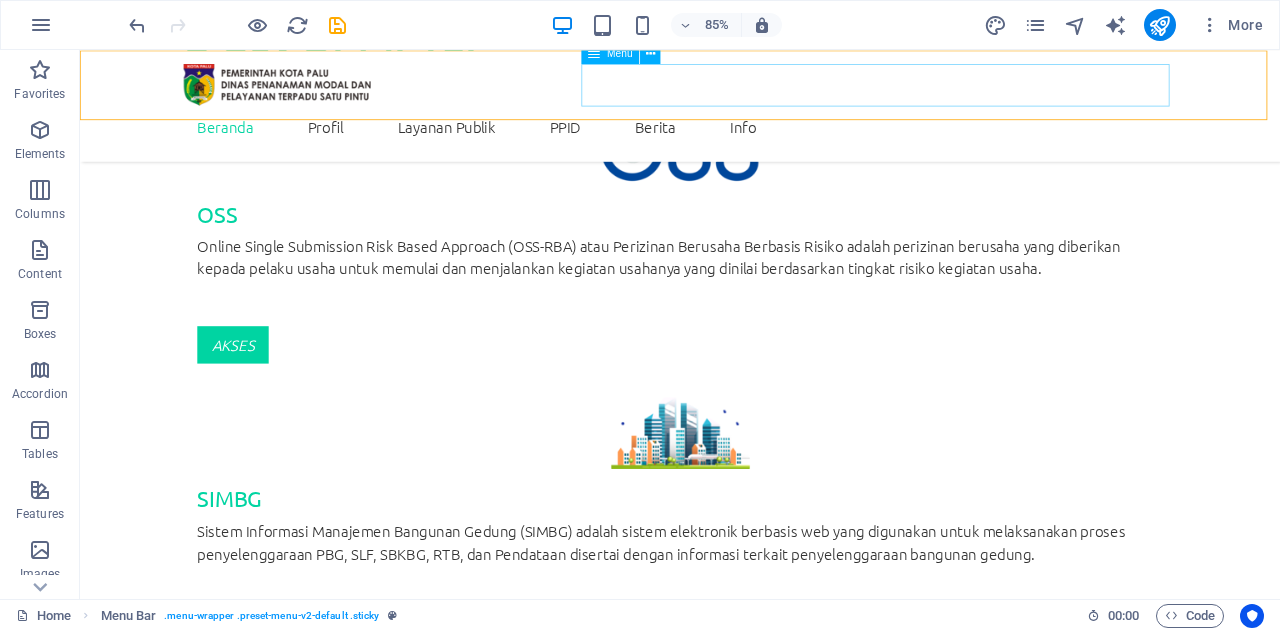 click on "Beranda Profil Visi - Misi Struktur Organisasi Tugas dan Fungsi Layanan Publik Kontak [ORGANIZATION] Mal Pelayanan Masyarakat Layanan Perizinan/Non Perizinan E-Siga OSS SIMBG PPID Sekilas PPID Laporan Penyelenggaran PTSP LKJIP RENJA RENSTRA Berita Info Zona Integritas Galeri" at bounding box center [786, 140] 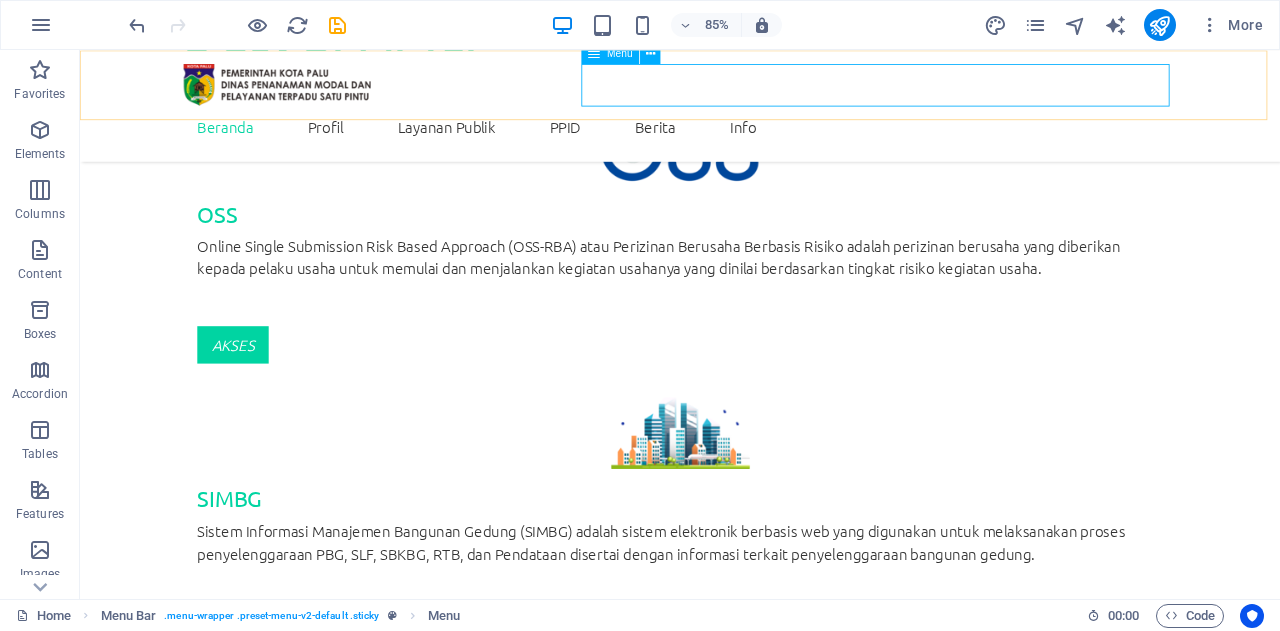 click on "Beranda Profil Visi - Misi Struktur Organisasi Tugas dan Fungsi Layanan Publik Kontak [ORGANIZATION] Mal Pelayanan Masyarakat Layanan Perizinan/Non Perizinan E-Siga OSS SIMBG PPID Sekilas PPID Laporan Penyelenggaran PTSP LKJIP RENJA RENSTRA Berita Info Zona Integritas Galeri" at bounding box center [786, 140] 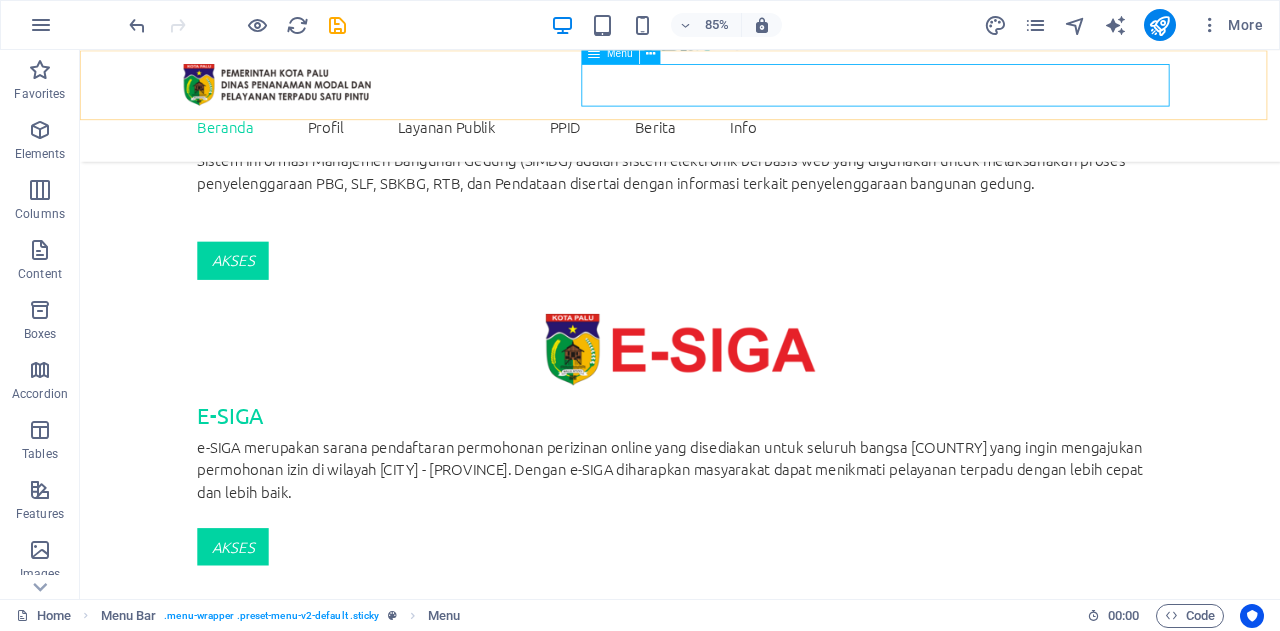 select 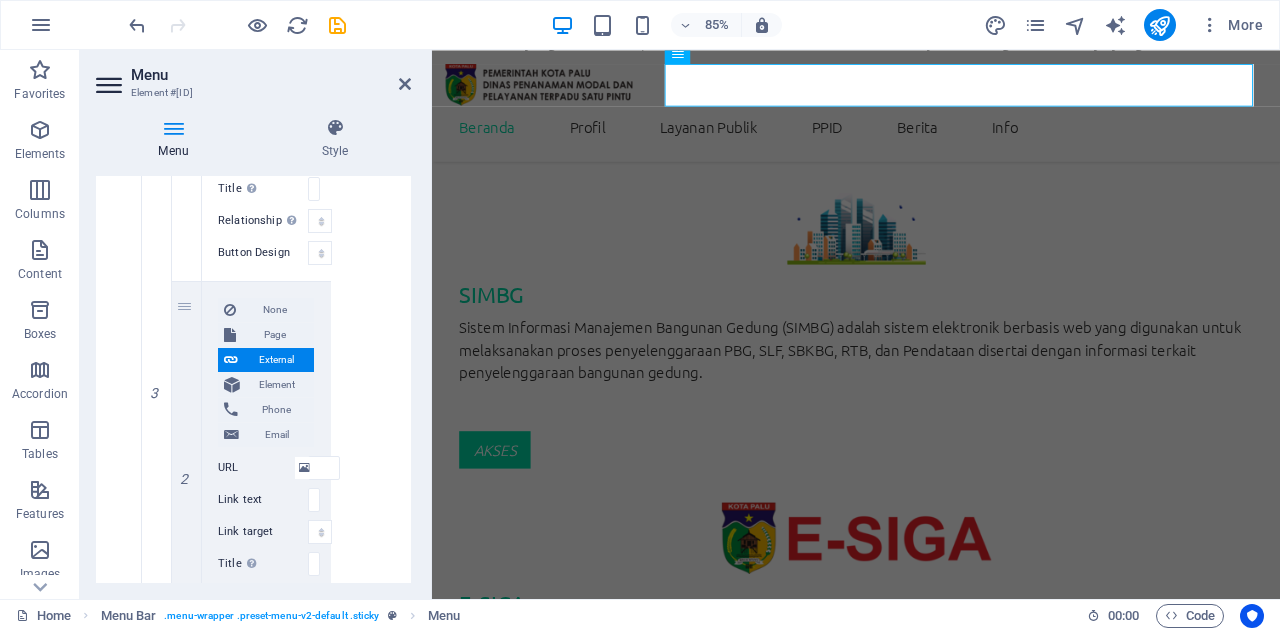 scroll, scrollTop: 2499, scrollLeft: 0, axis: vertical 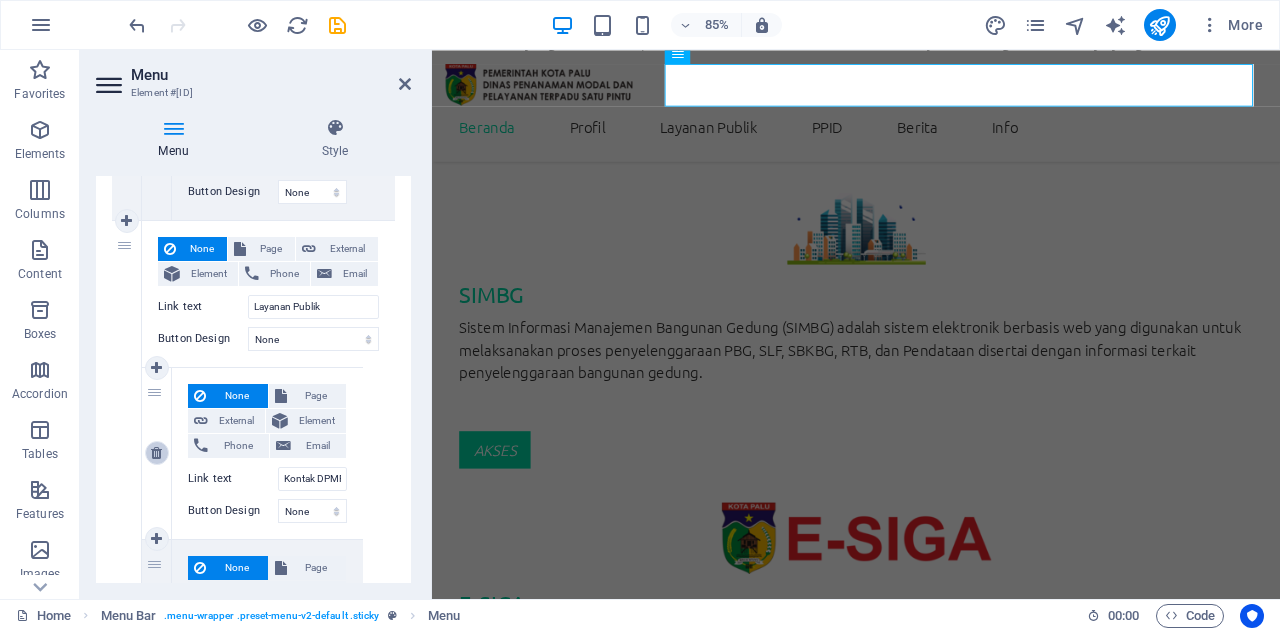 click at bounding box center (156, 453) 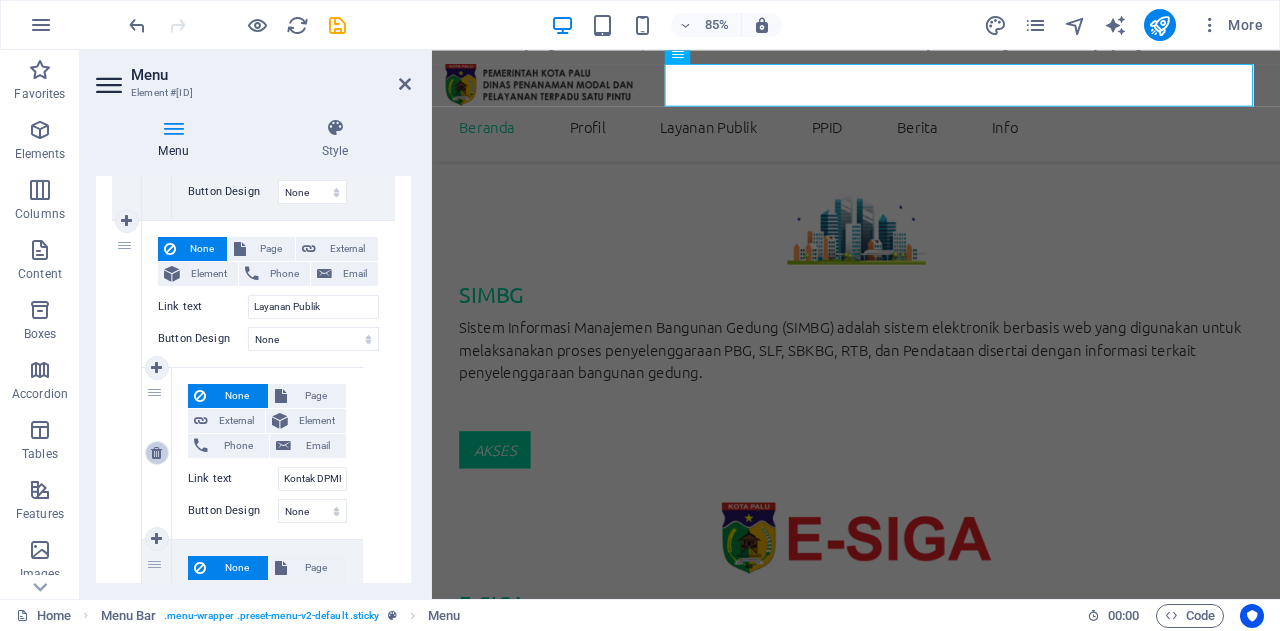 select 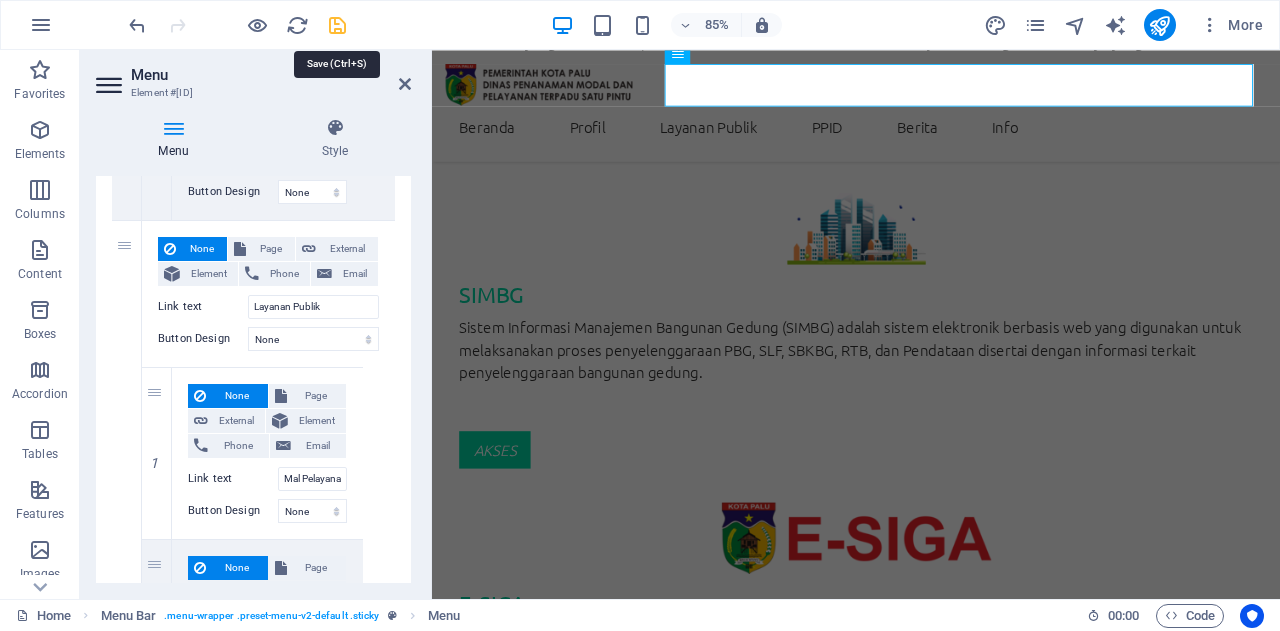 click at bounding box center [337, 25] 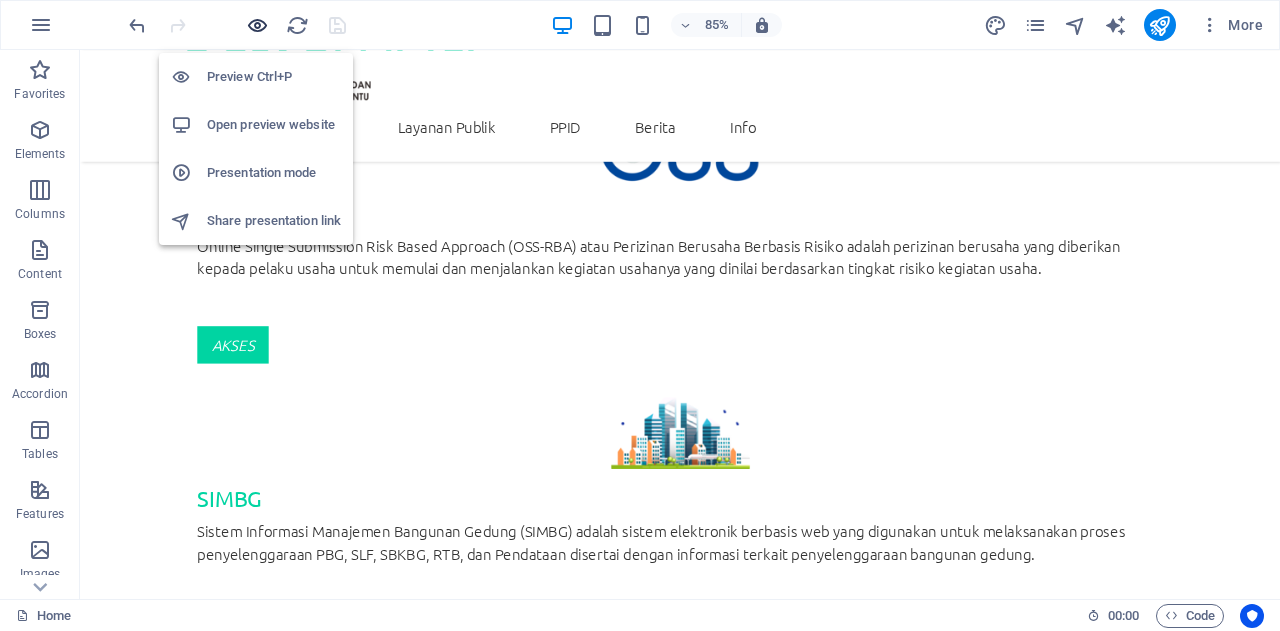 click at bounding box center [257, 25] 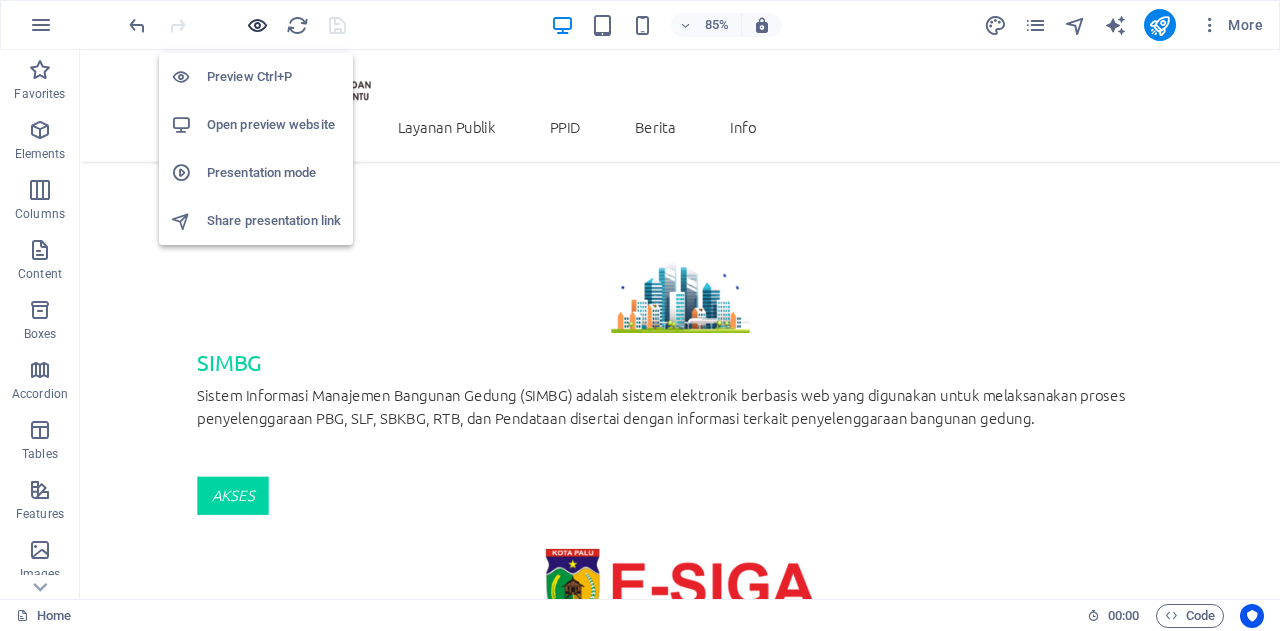 scroll, scrollTop: 2921, scrollLeft: 0, axis: vertical 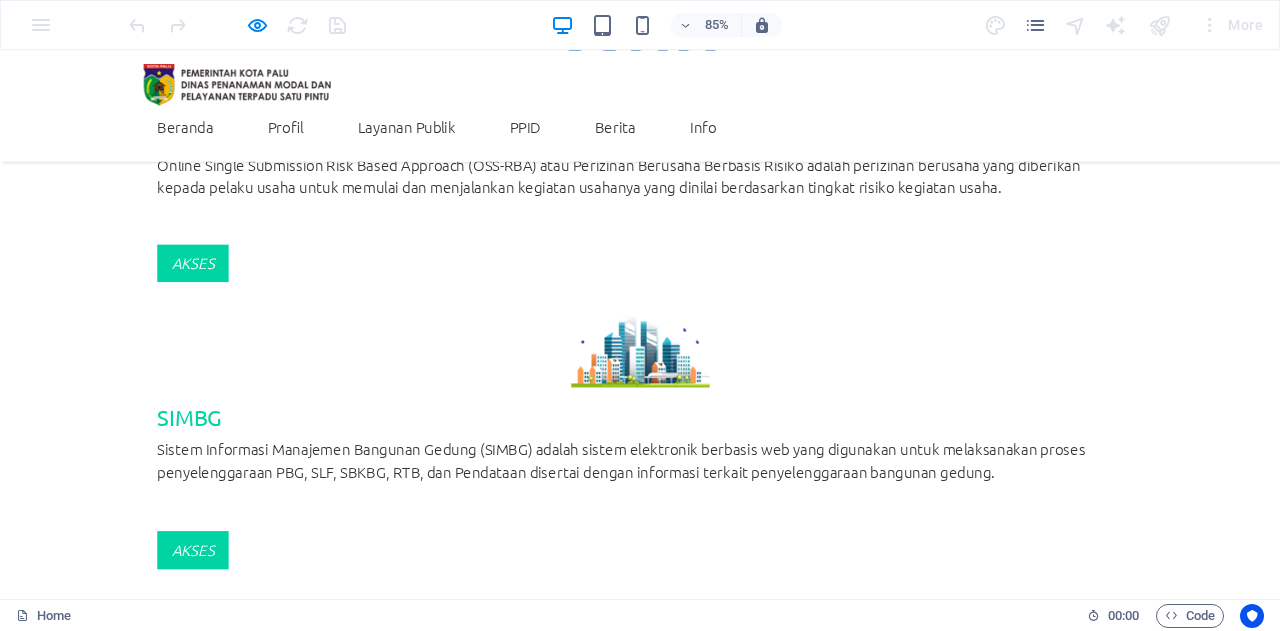 click on "Berita Lorum ipsum Lorem ipsum dolor sit amet, consectetur adipisicing elit. Veritatis, dolorem!  Read More Lorum ipsum Lorem ipsum dolor sit amet, consectetur adipisicing elit. Veritatis, dolorem!   Read More Lorum ipsum Lorem ipsum dolor sit amet, consectetur adipisicing elit. Veritatis, dolorem!   Read More" at bounding box center [753, 2620] 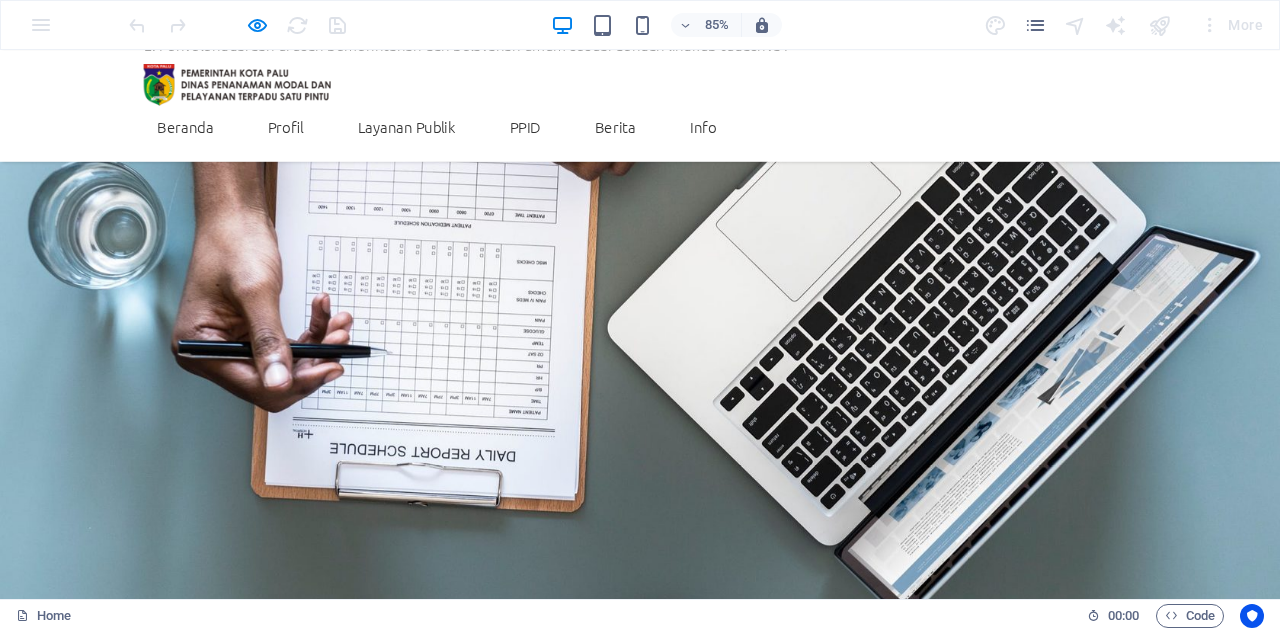 scroll, scrollTop: 661, scrollLeft: 0, axis: vertical 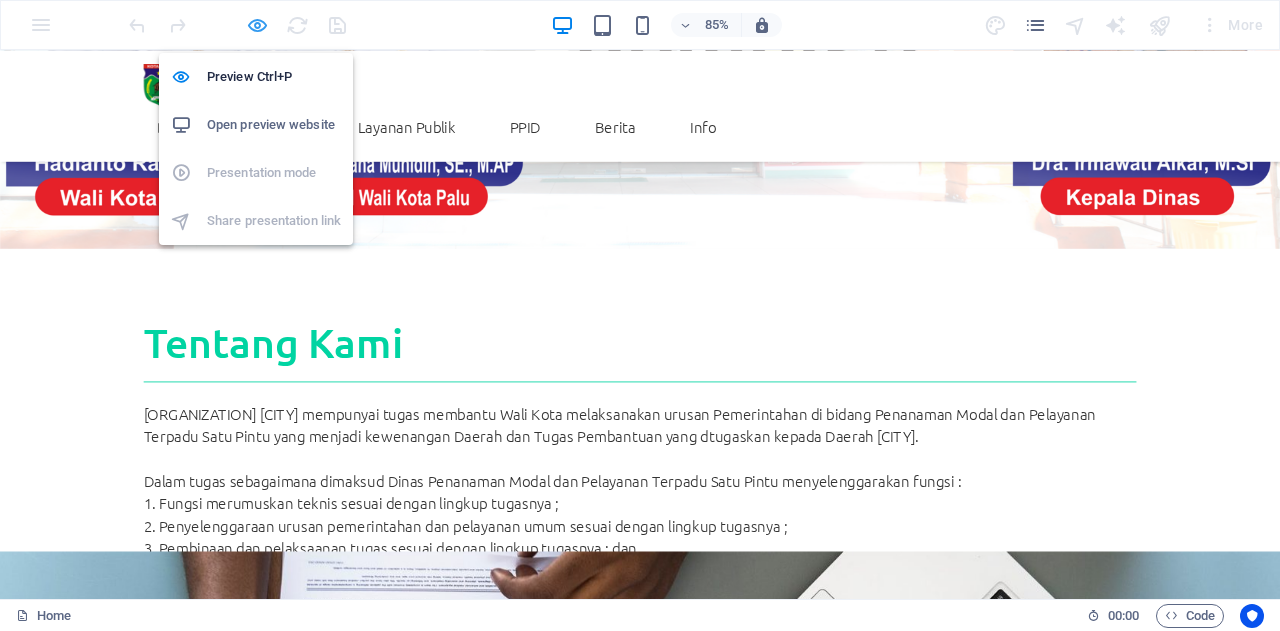 click at bounding box center (257, 25) 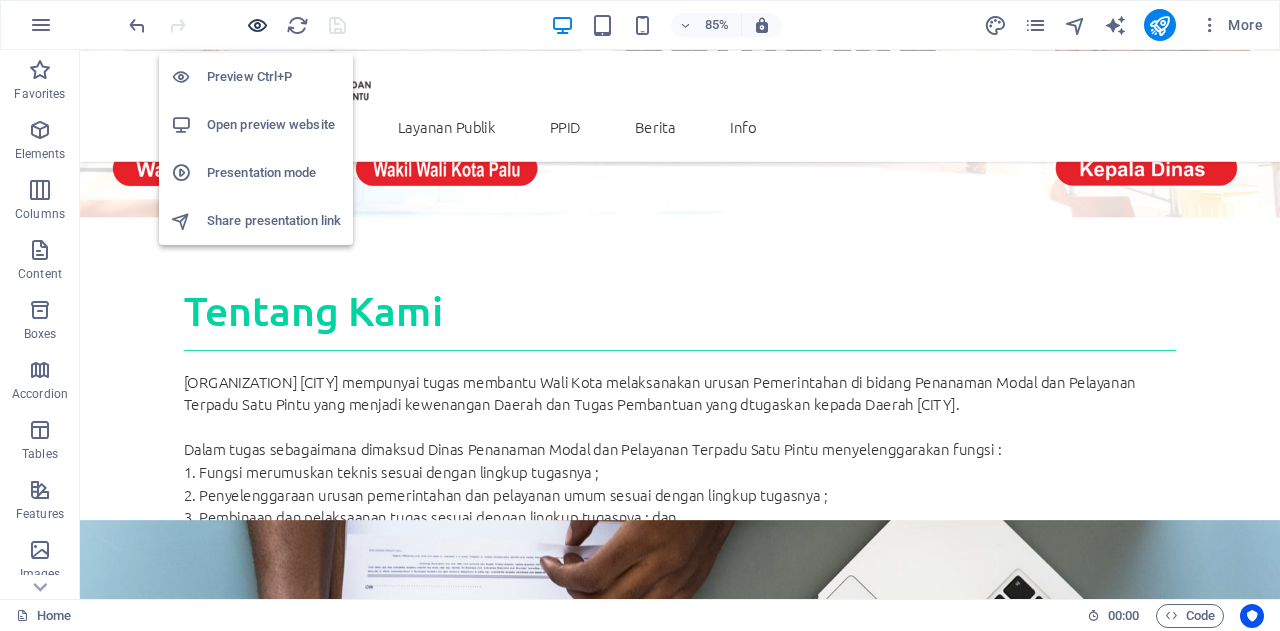 click at bounding box center (257, 25) 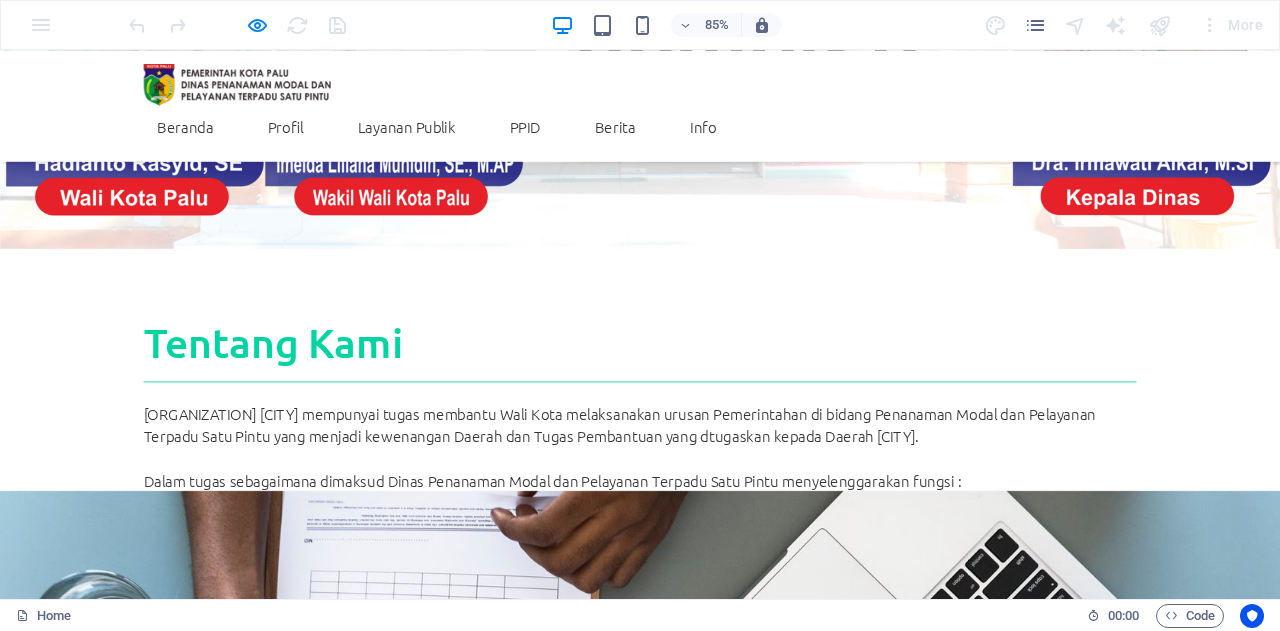 scroll, scrollTop: 96, scrollLeft: 0, axis: vertical 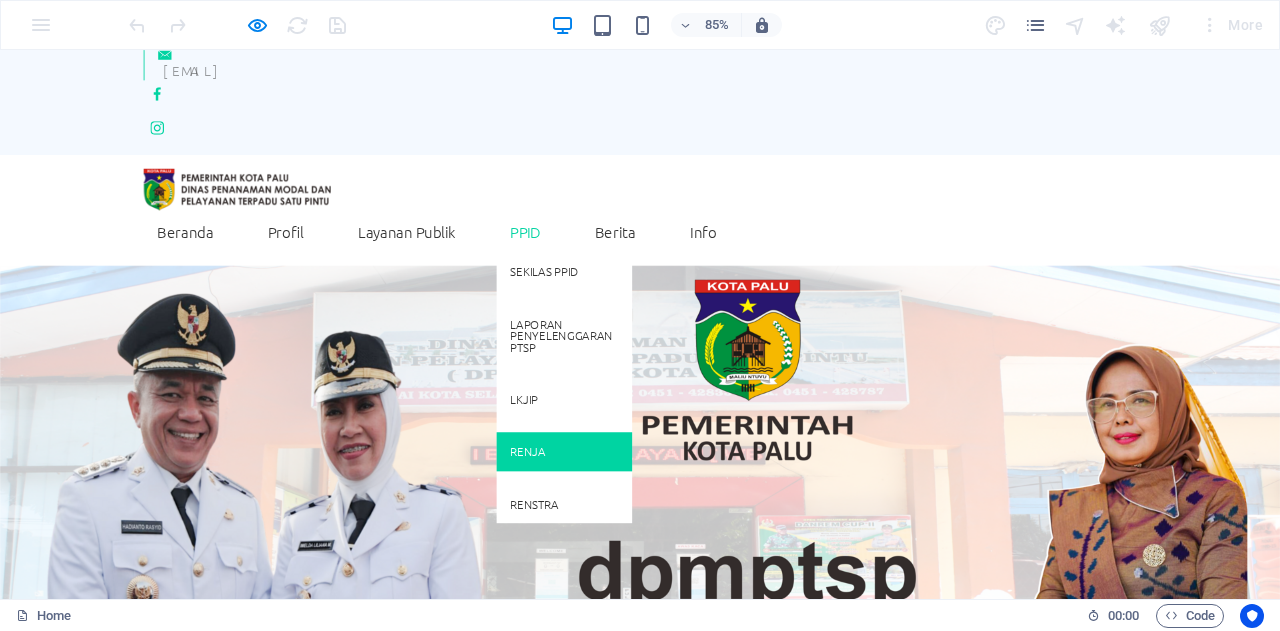 click on "RENJA" at bounding box center [664, 522] 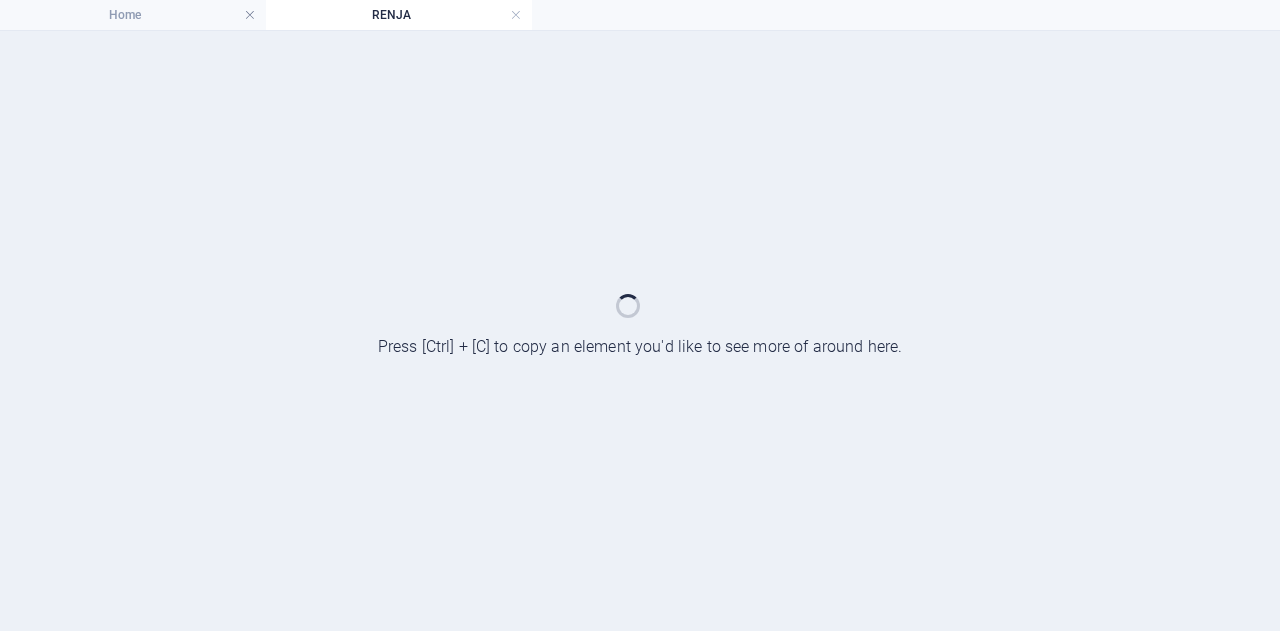 scroll, scrollTop: 0, scrollLeft: 0, axis: both 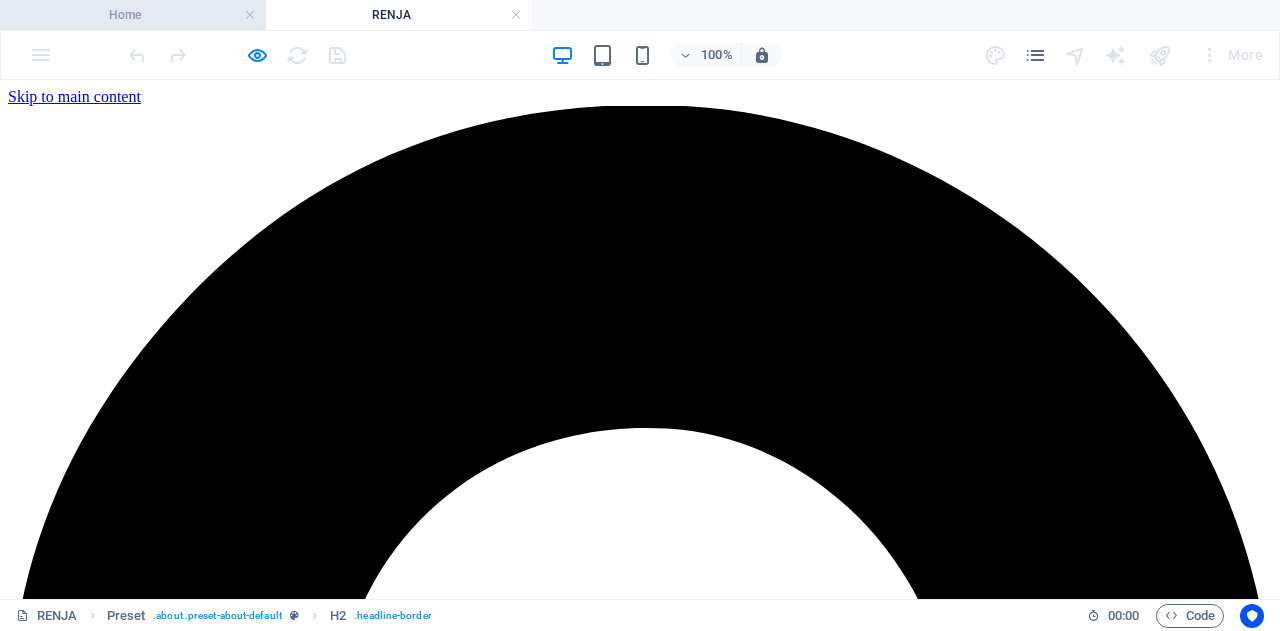 click on "Home" at bounding box center [133, 15] 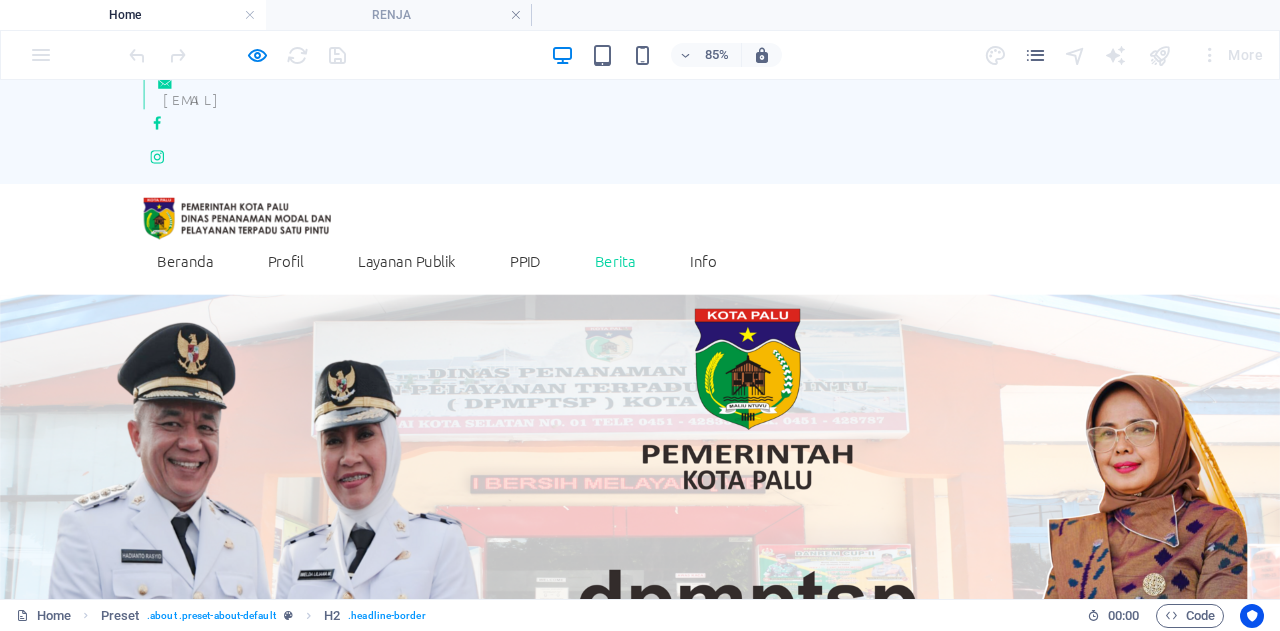 click on "Berita" at bounding box center [724, 293] 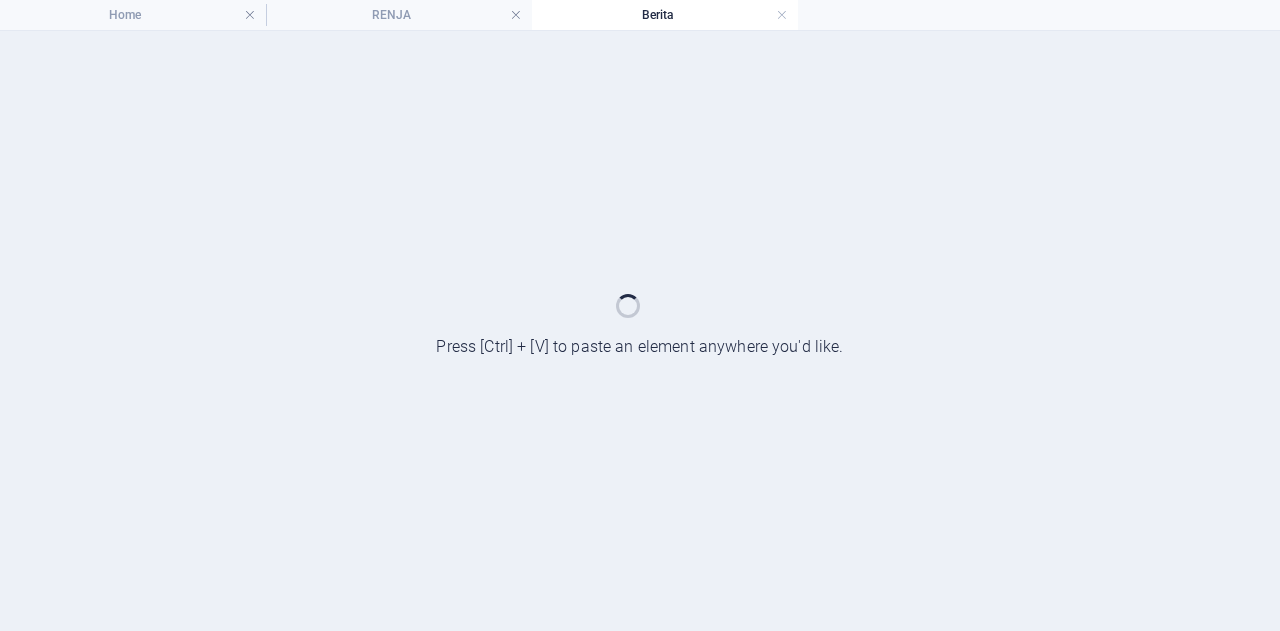 scroll, scrollTop: 0, scrollLeft: 0, axis: both 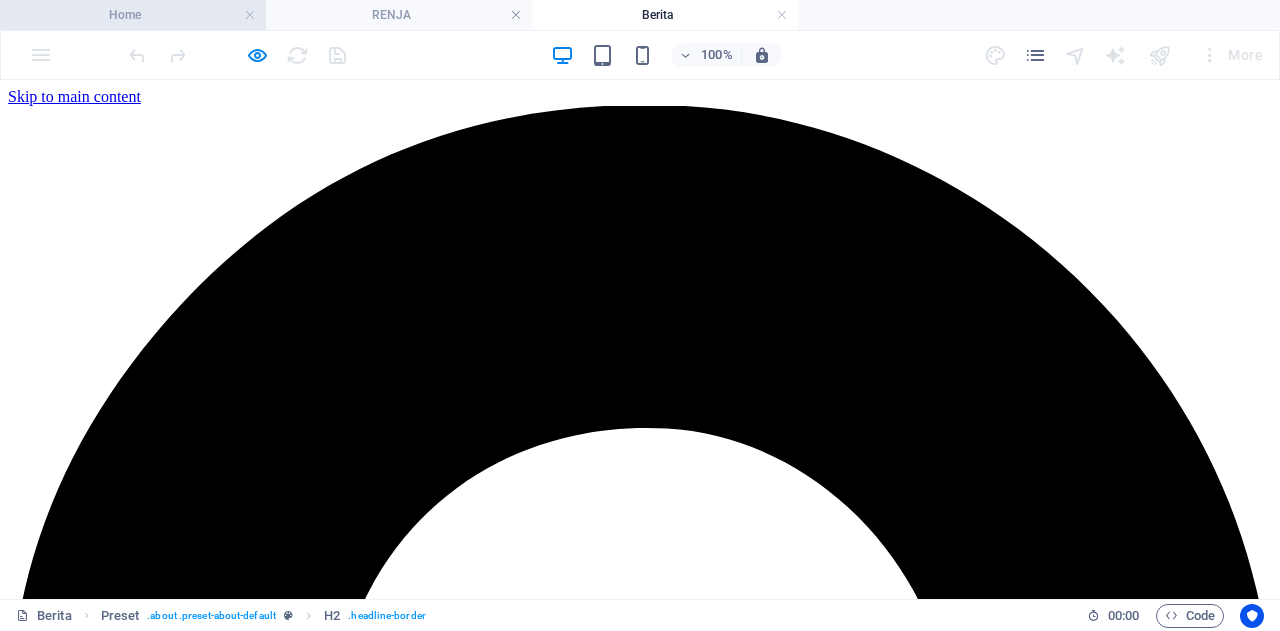 click on "Home" at bounding box center [133, 15] 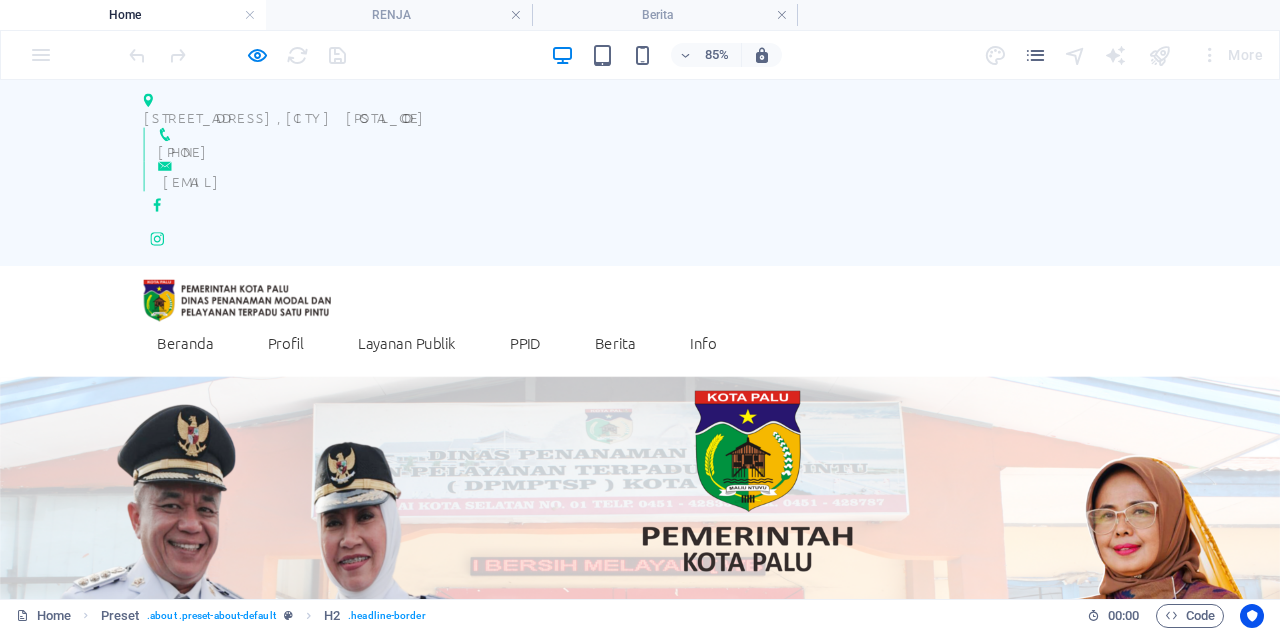 scroll, scrollTop: 96, scrollLeft: 0, axis: vertical 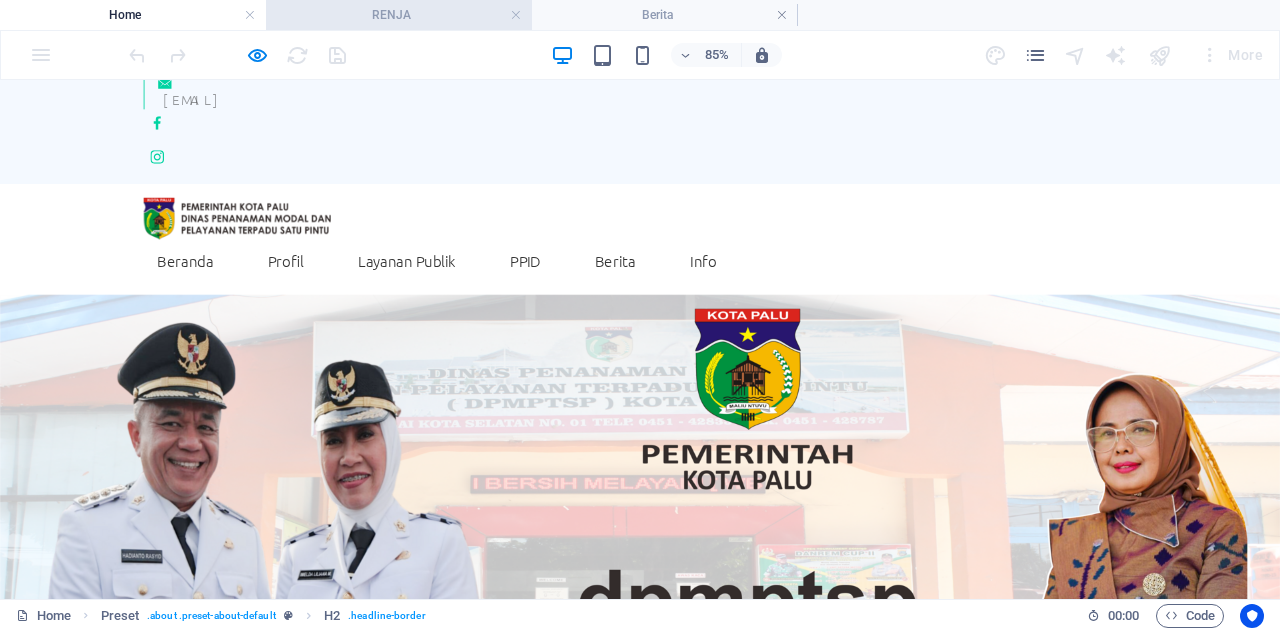 click on "RENJA" at bounding box center [399, 15] 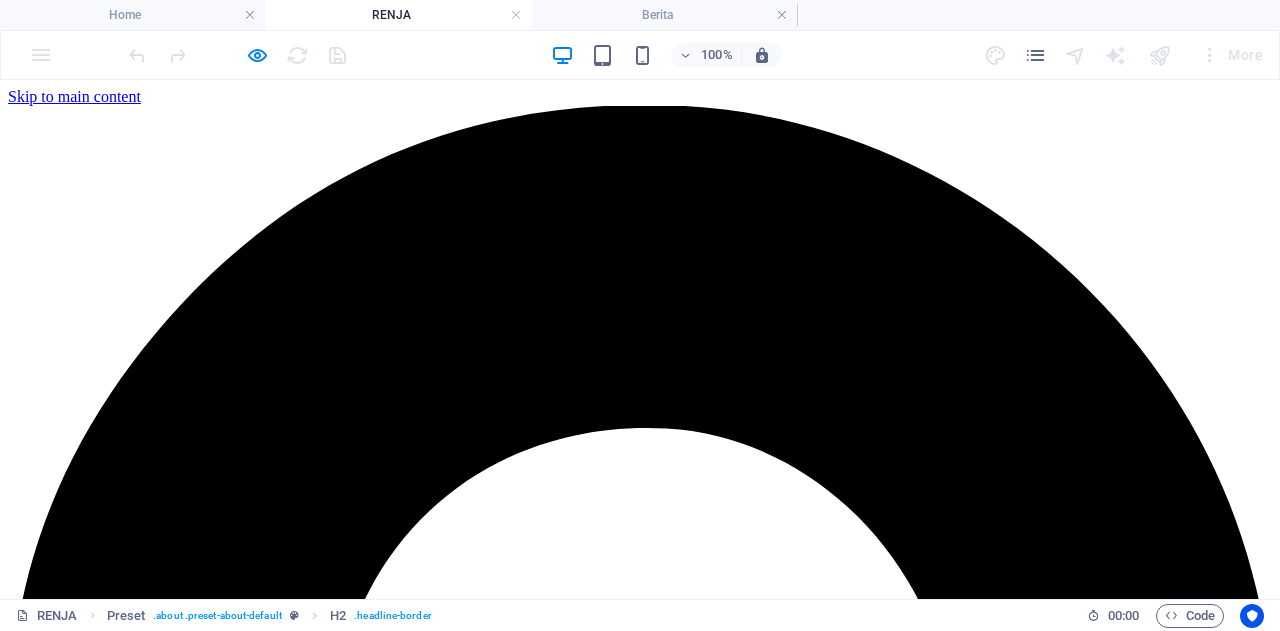 scroll, scrollTop: 0, scrollLeft: 0, axis: both 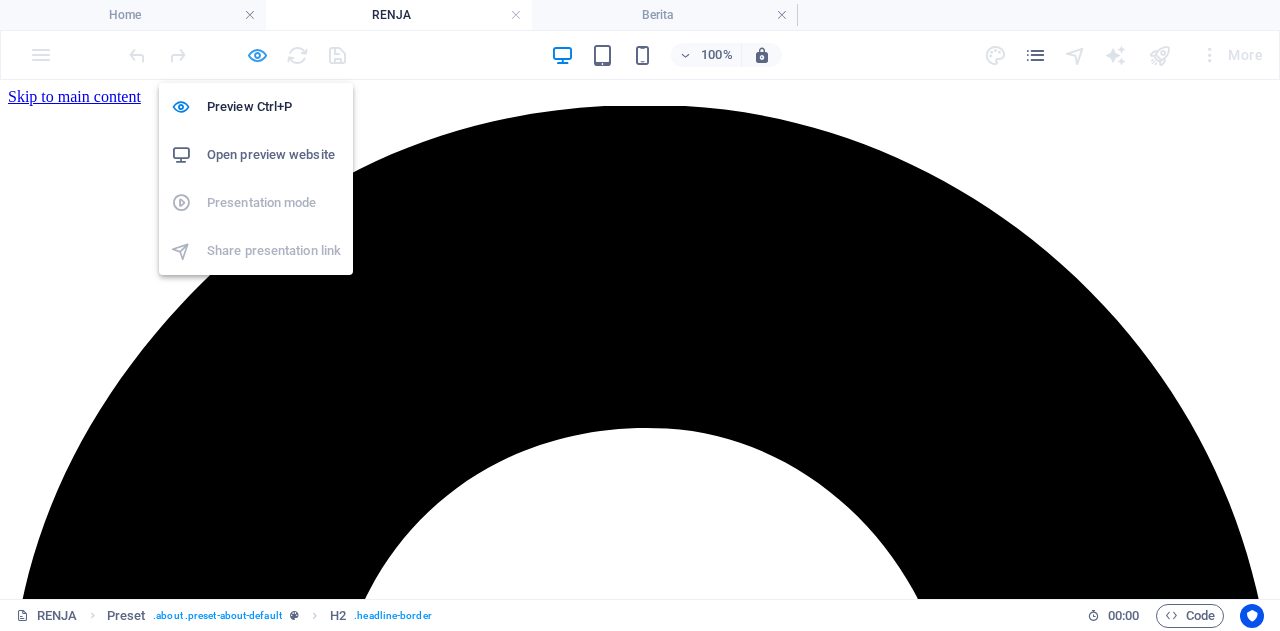 click at bounding box center (257, 55) 